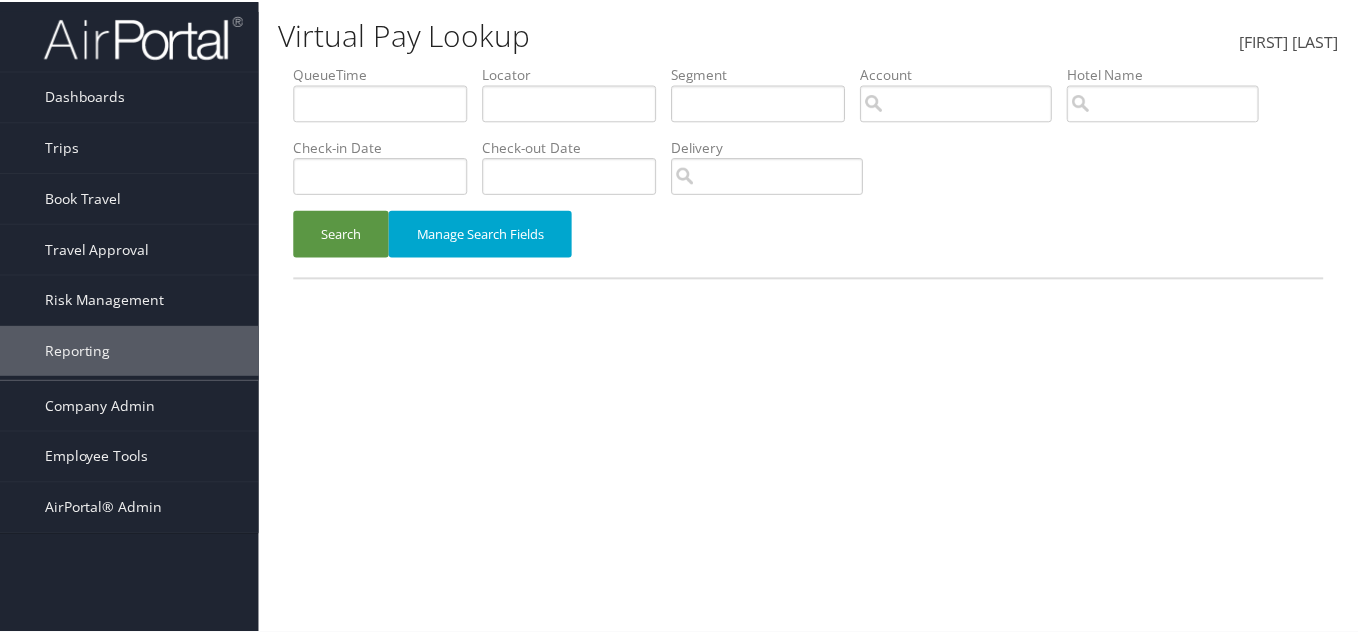 scroll, scrollTop: 0, scrollLeft: 0, axis: both 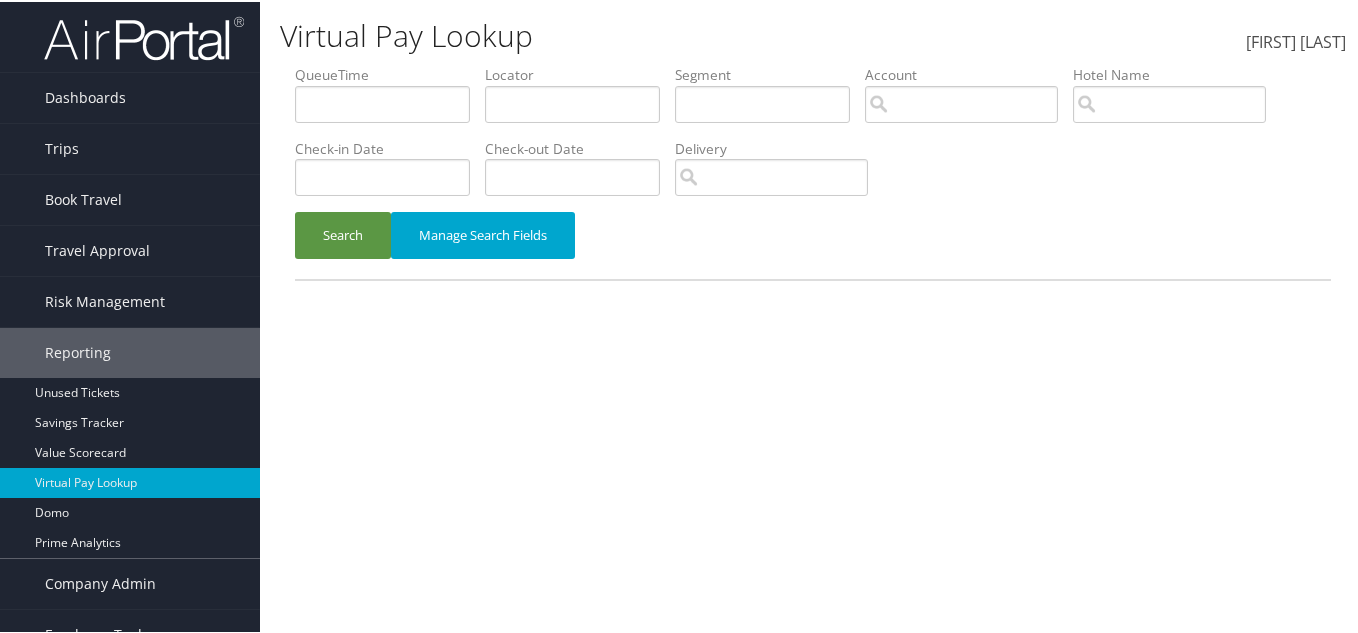 click at bounding box center (144, 36) 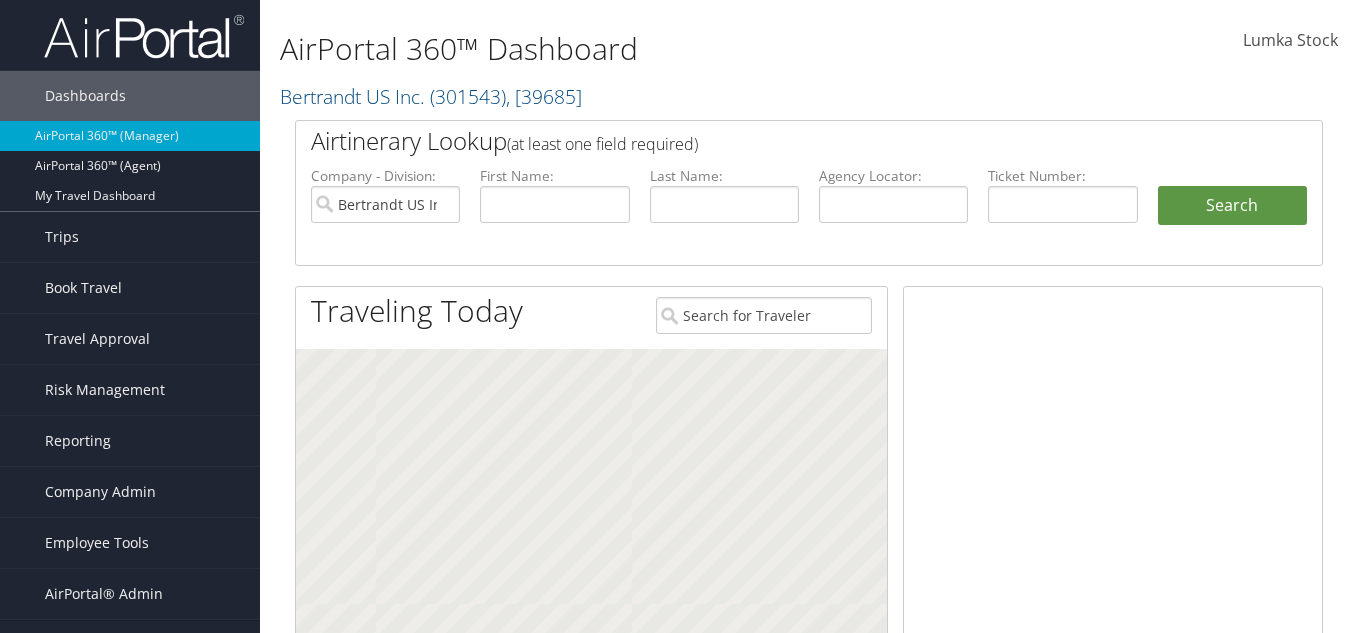 scroll, scrollTop: 0, scrollLeft: 0, axis: both 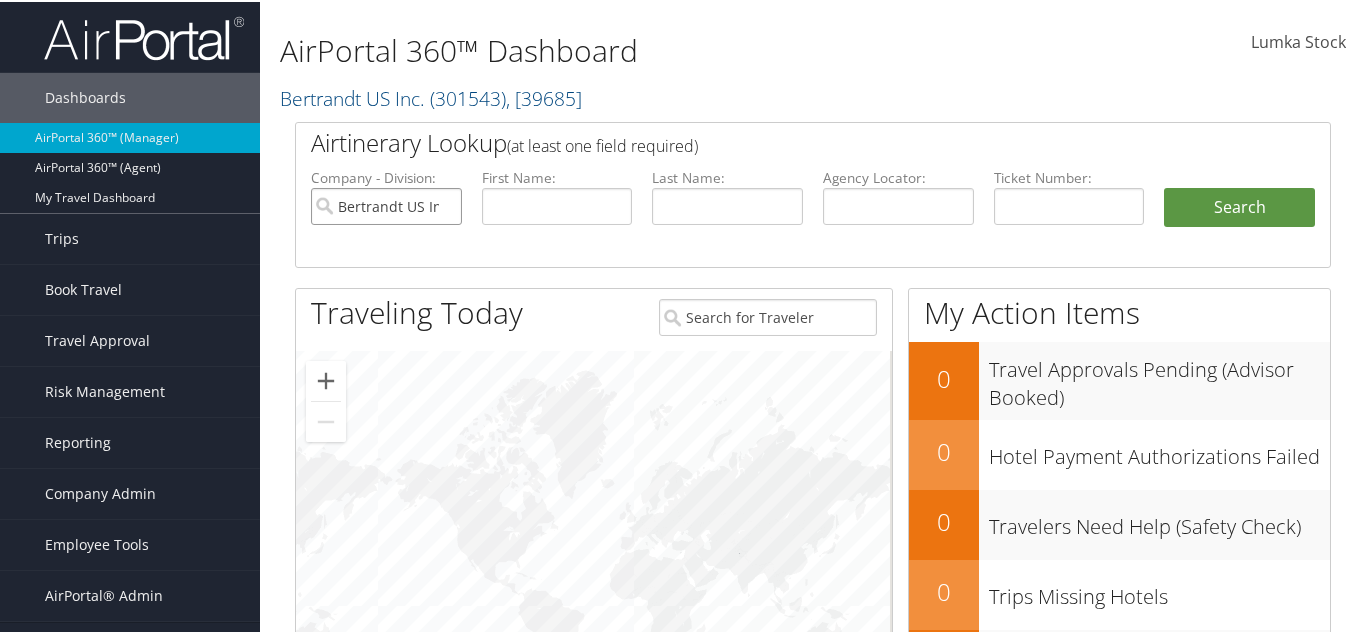 click on "Bertrandt US Inc." at bounding box center (386, 204) 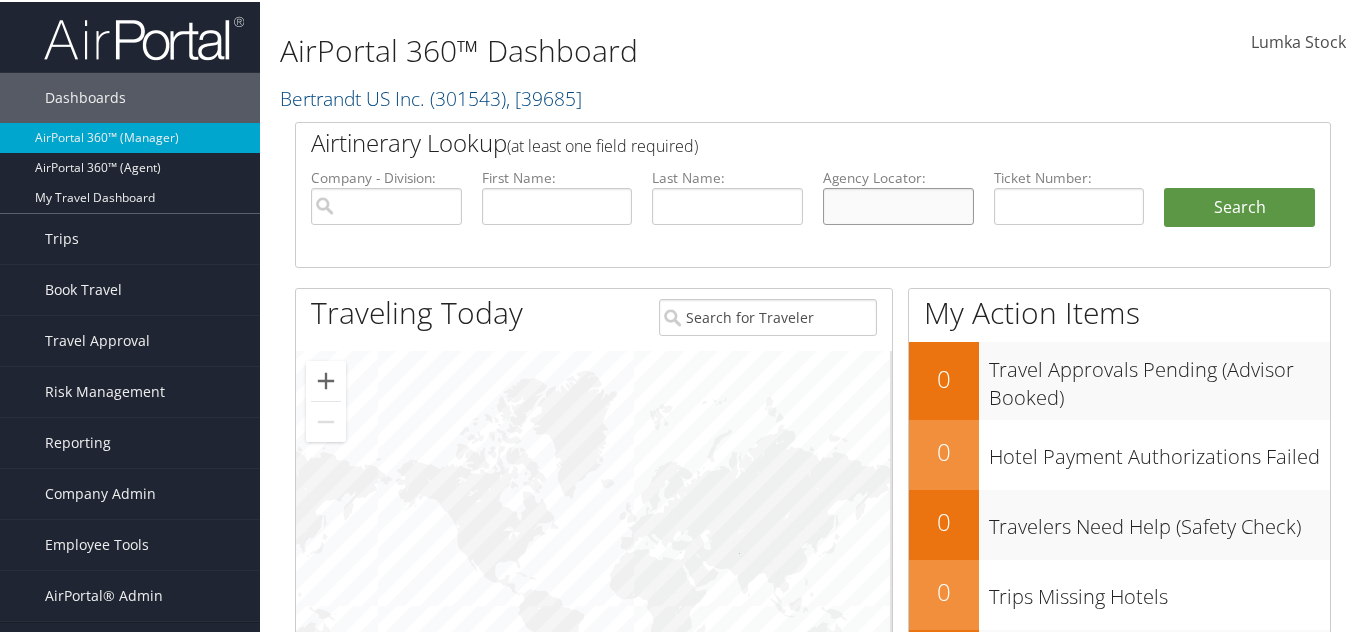 click at bounding box center [898, 204] 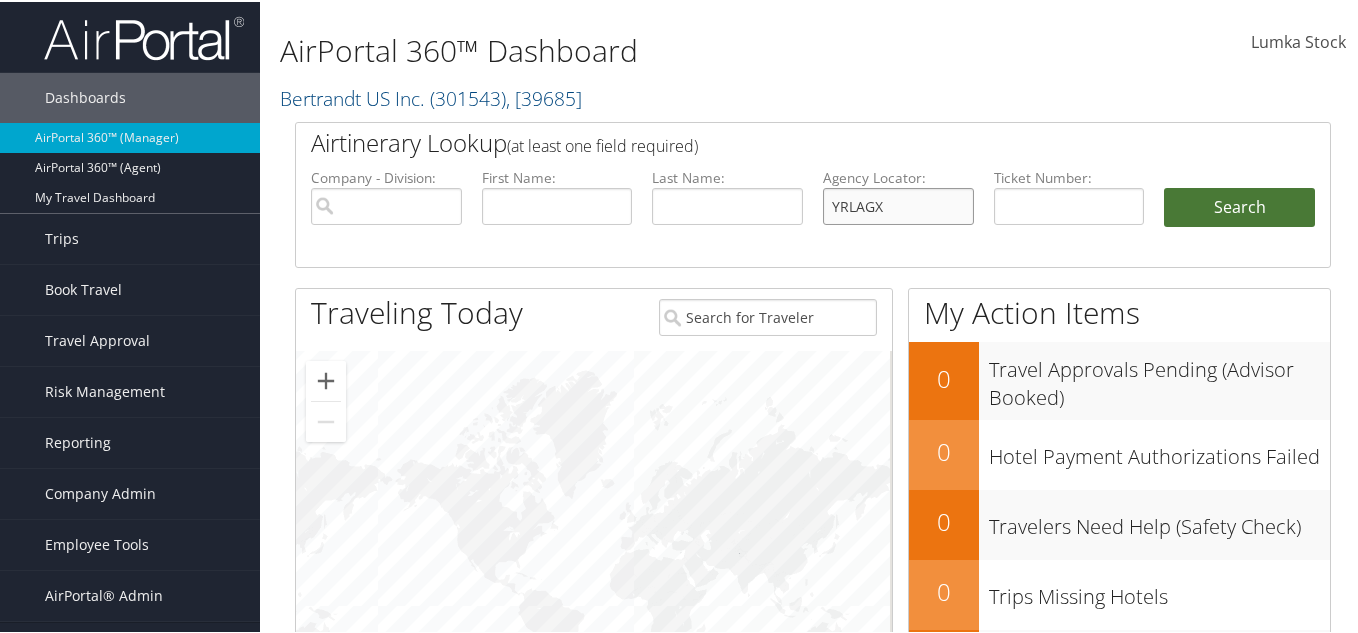 type on "YRLAGX" 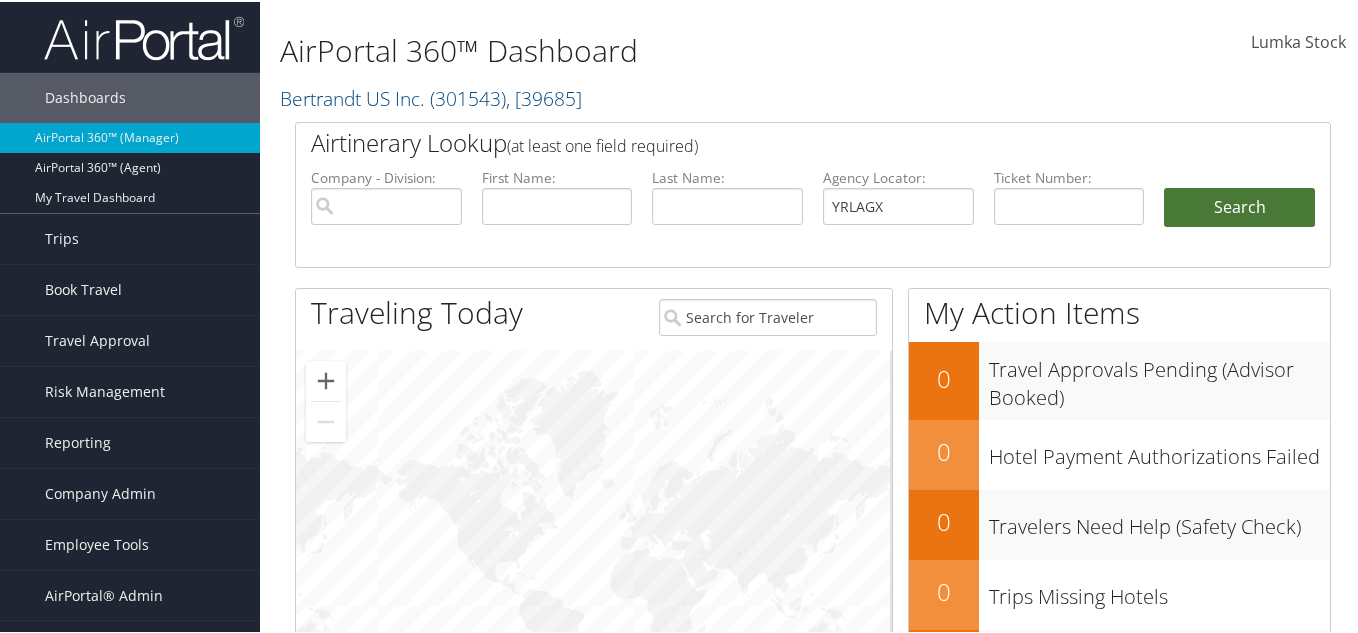 click on "Search" at bounding box center [1239, 206] 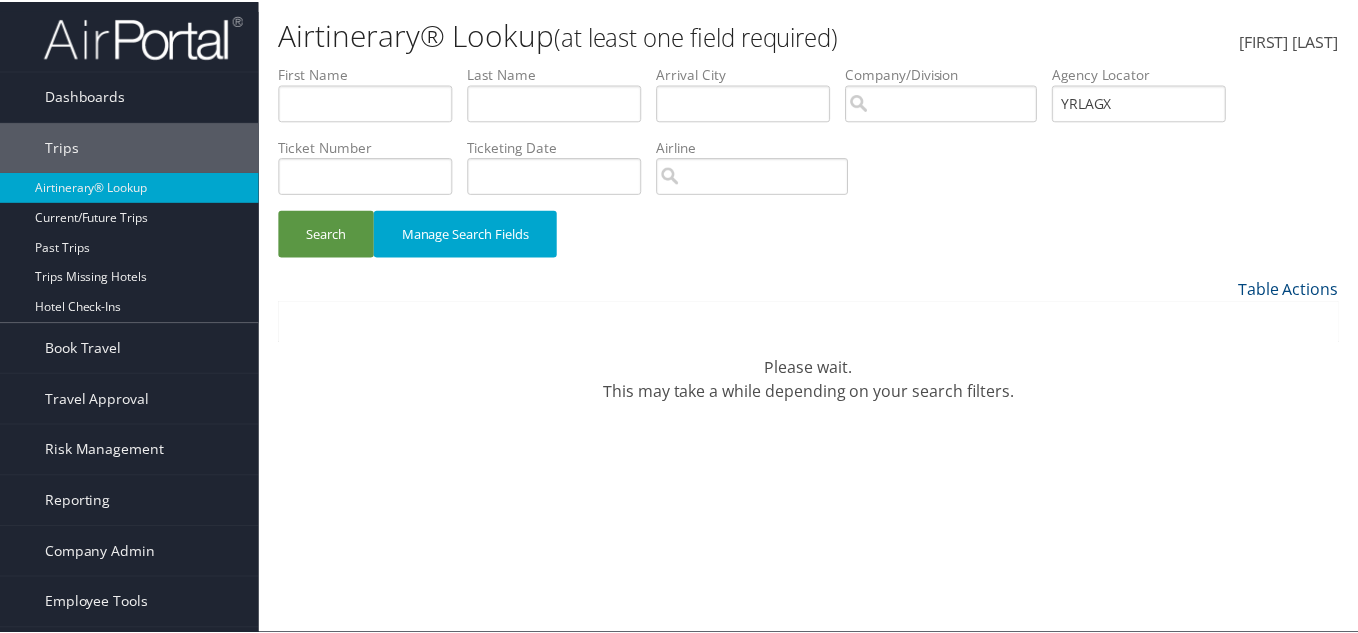 scroll, scrollTop: 0, scrollLeft: 0, axis: both 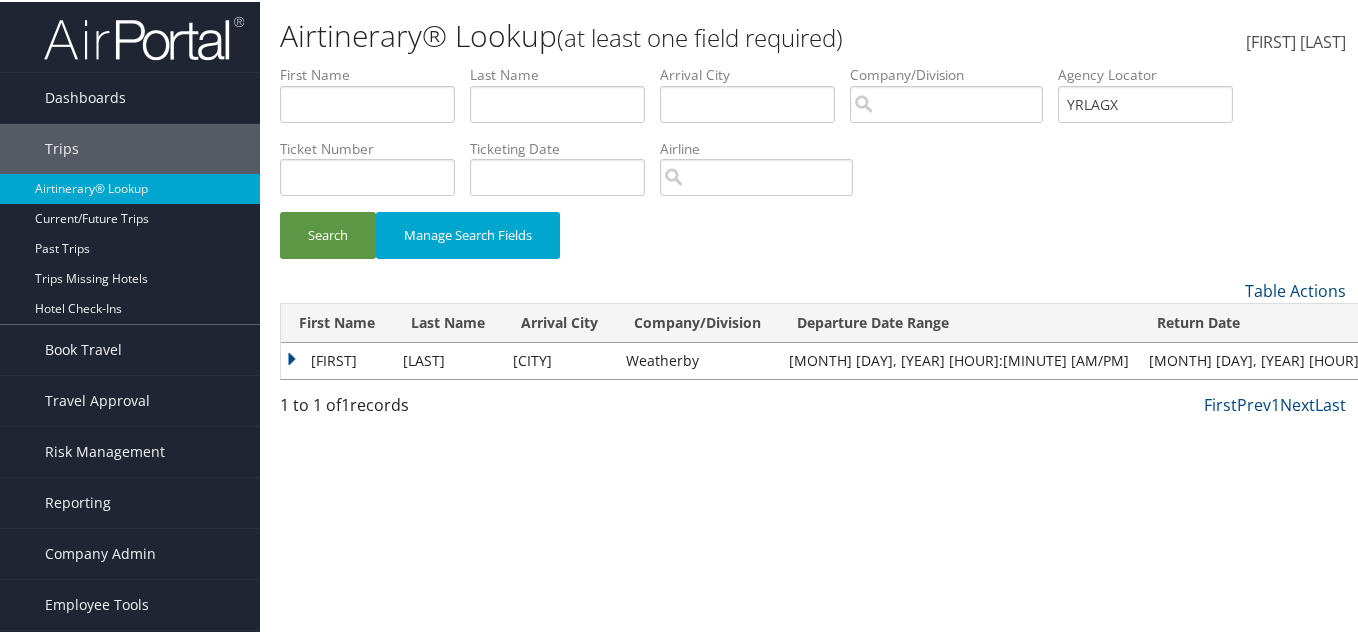 click on "Amanda" at bounding box center (337, 359) 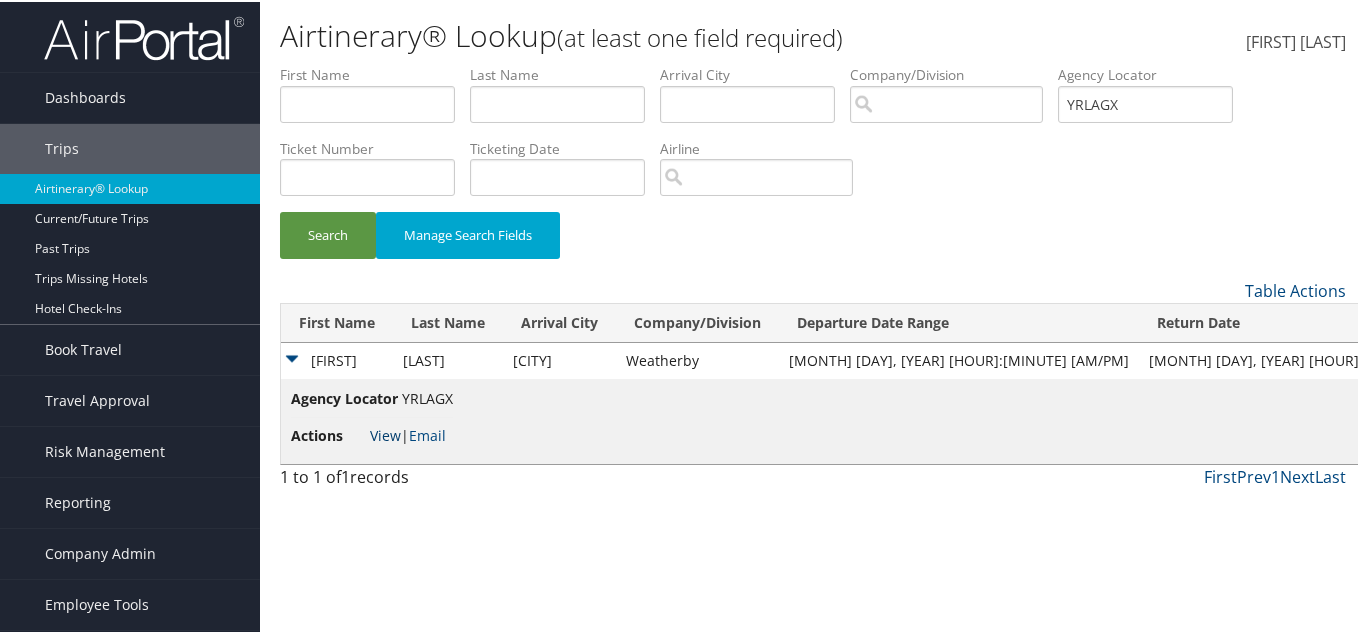 click on "View" at bounding box center (385, 433) 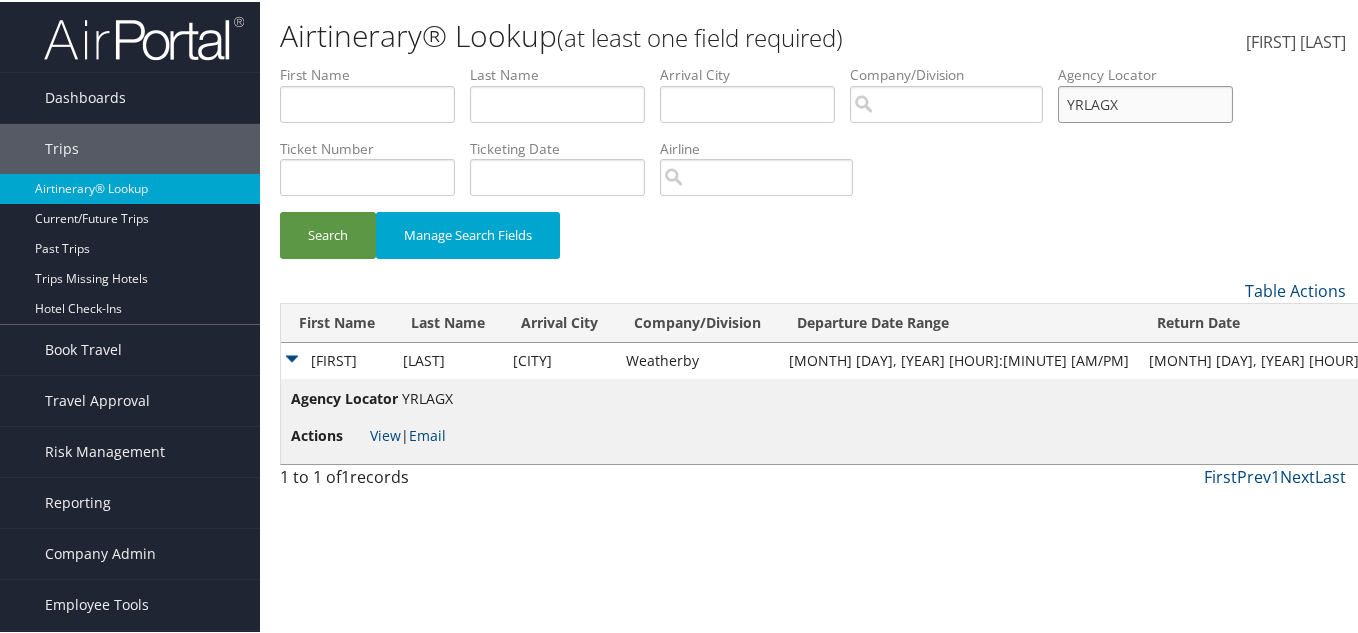 drag, startPoint x: 1141, startPoint y: 102, endPoint x: 874, endPoint y: 103, distance: 267.00186 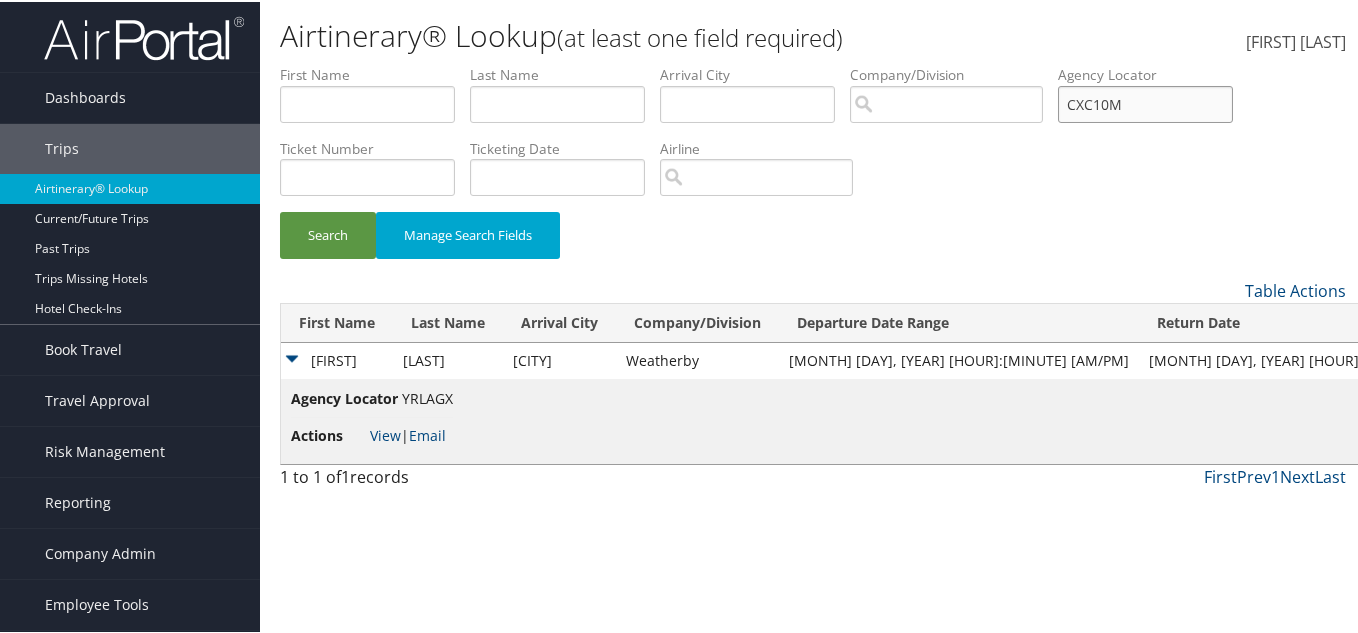 type on "CXC10M" 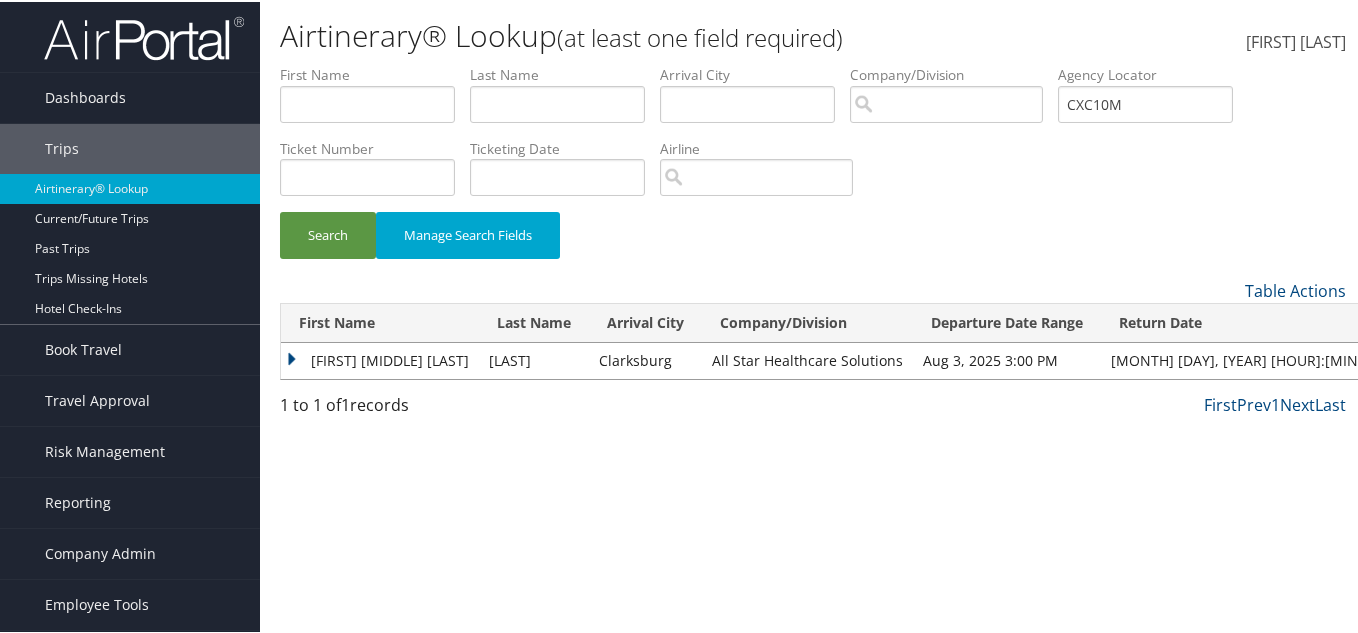 click on "NANCY KATHERINE" at bounding box center (380, 359) 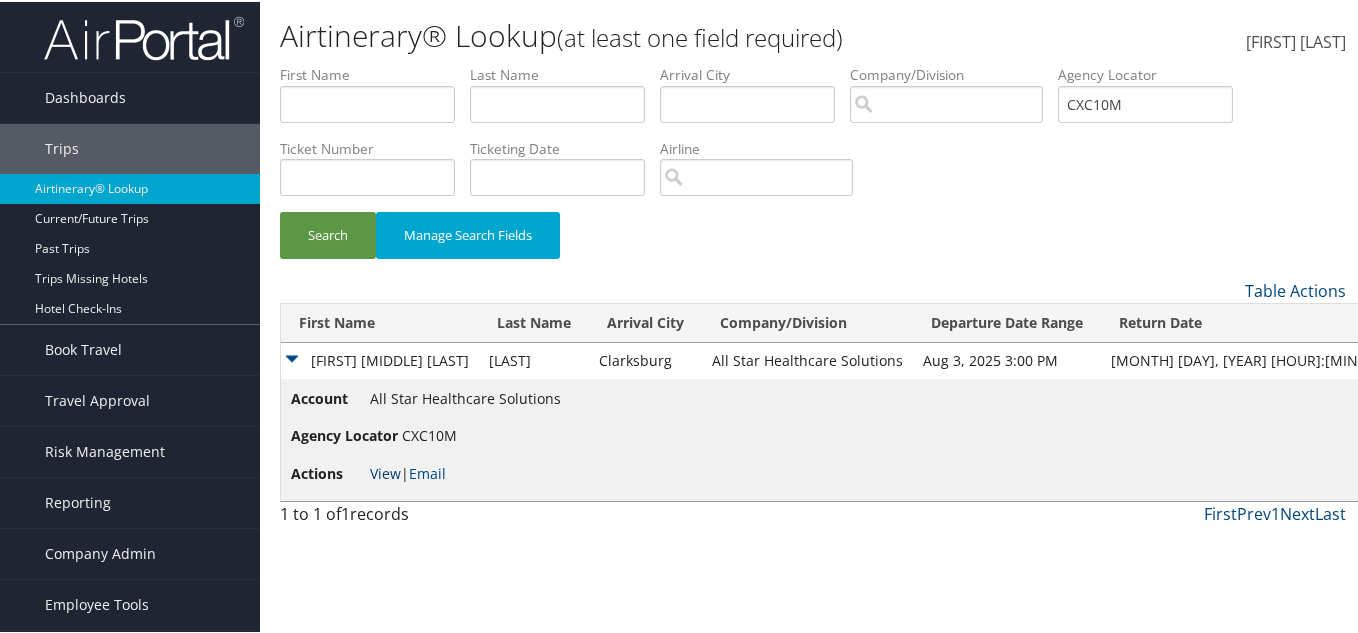 click on "View" at bounding box center [385, 471] 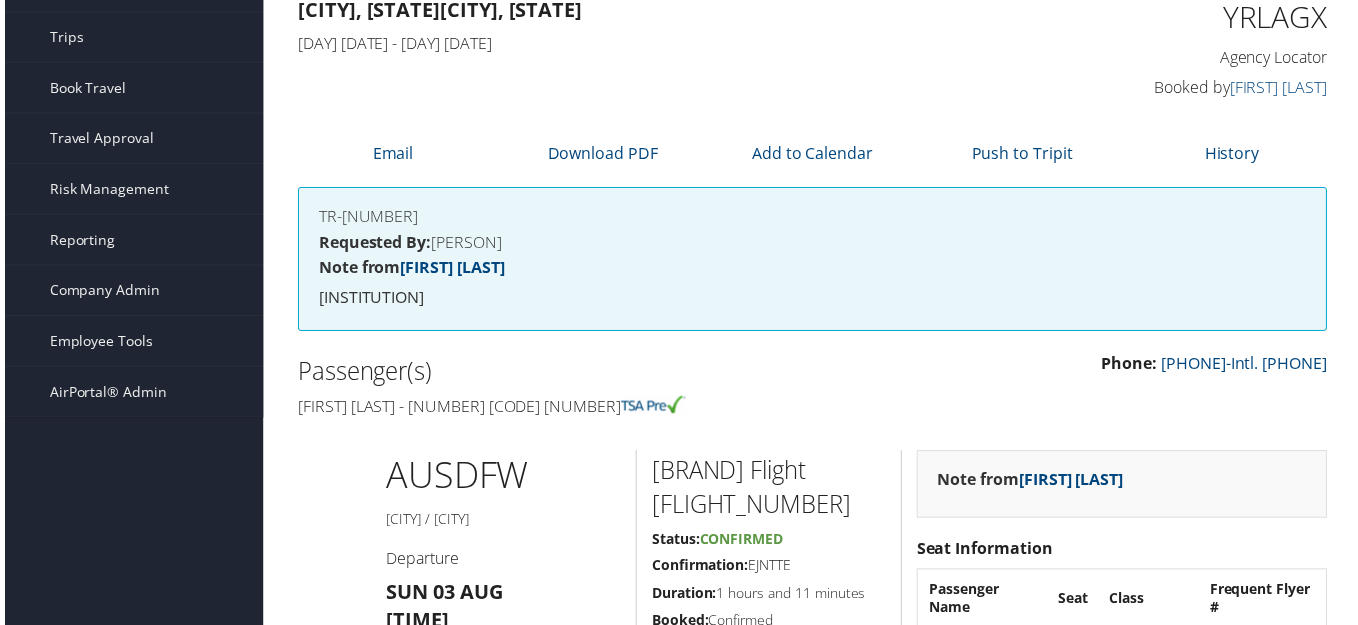 scroll, scrollTop: 0, scrollLeft: 0, axis: both 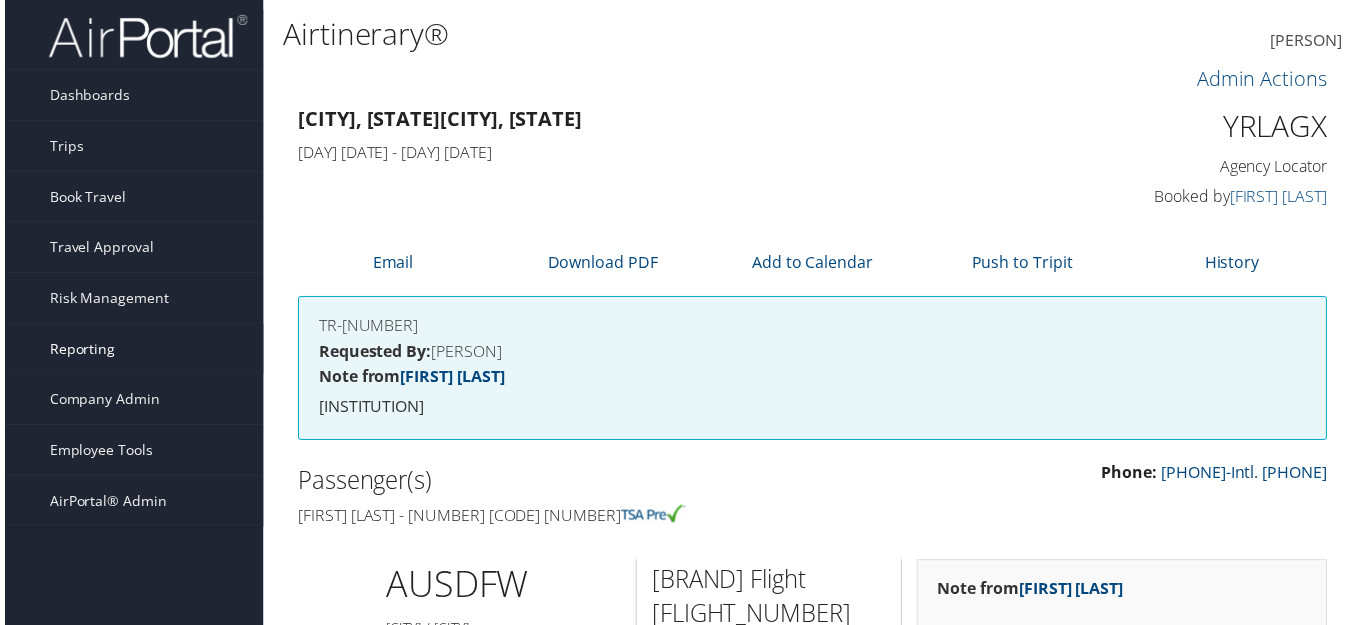 click on "Reporting" at bounding box center (130, 351) 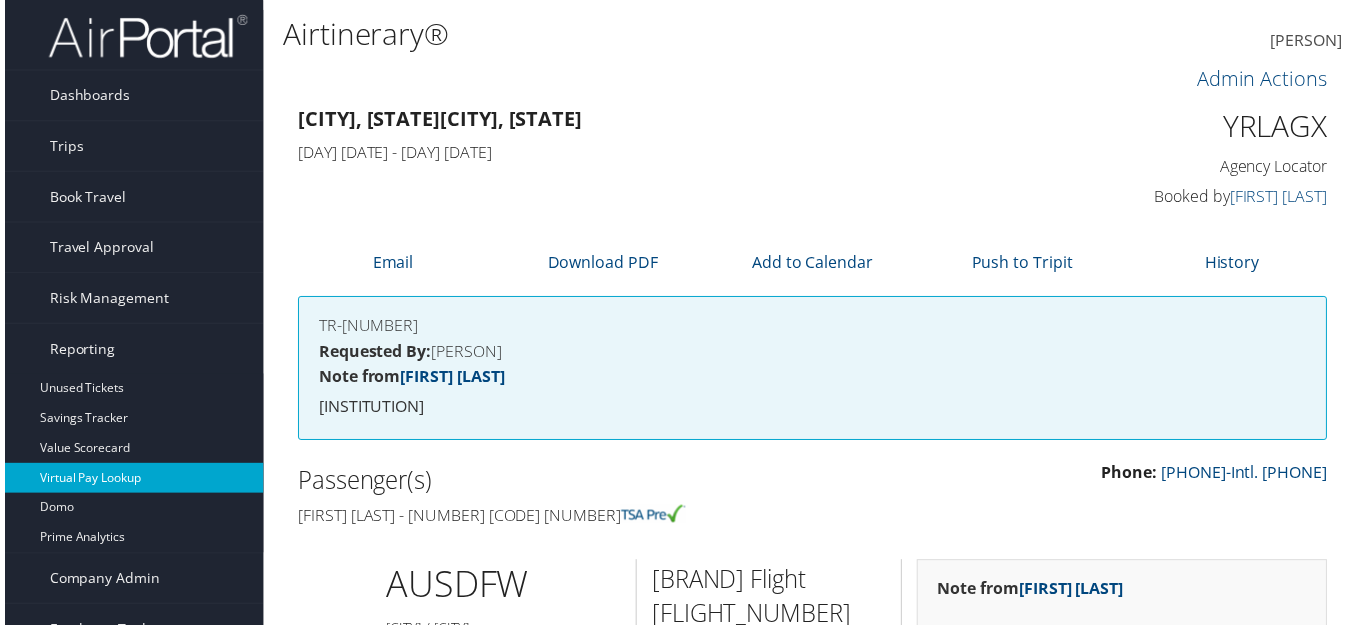 click on "Virtual Pay Lookup" at bounding box center [130, 481] 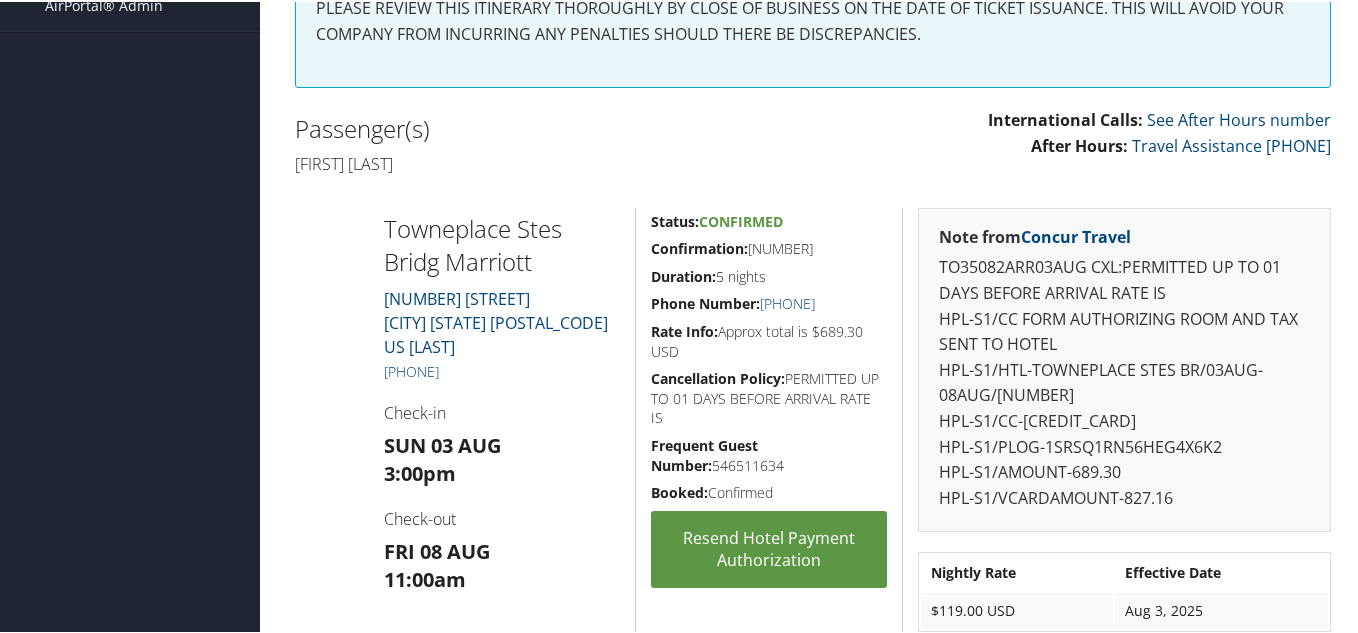 scroll, scrollTop: 600, scrollLeft: 0, axis: vertical 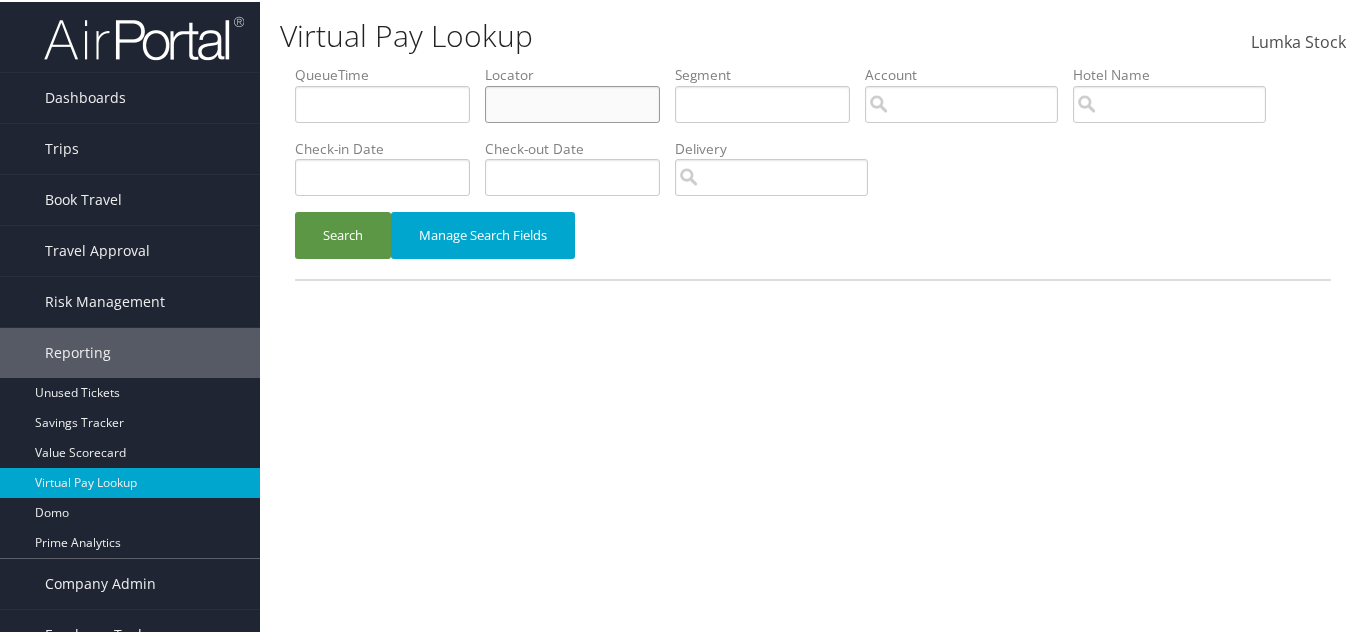 click at bounding box center (572, 102) 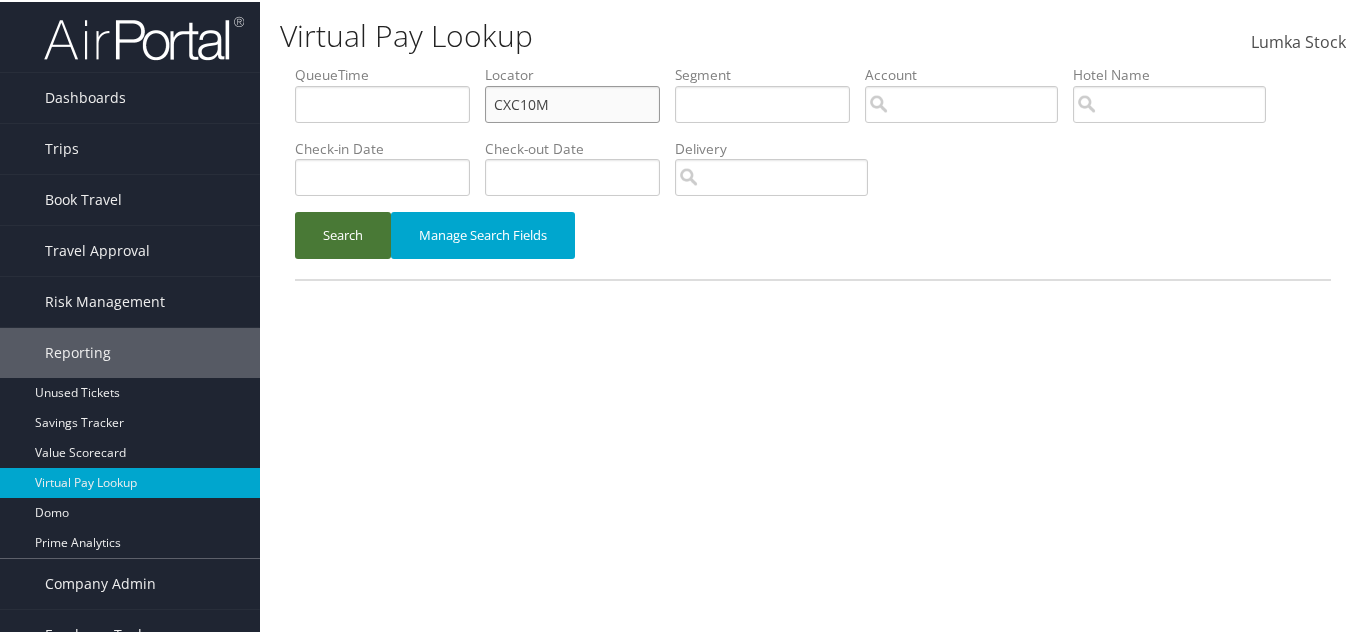 type on "CXC10M" 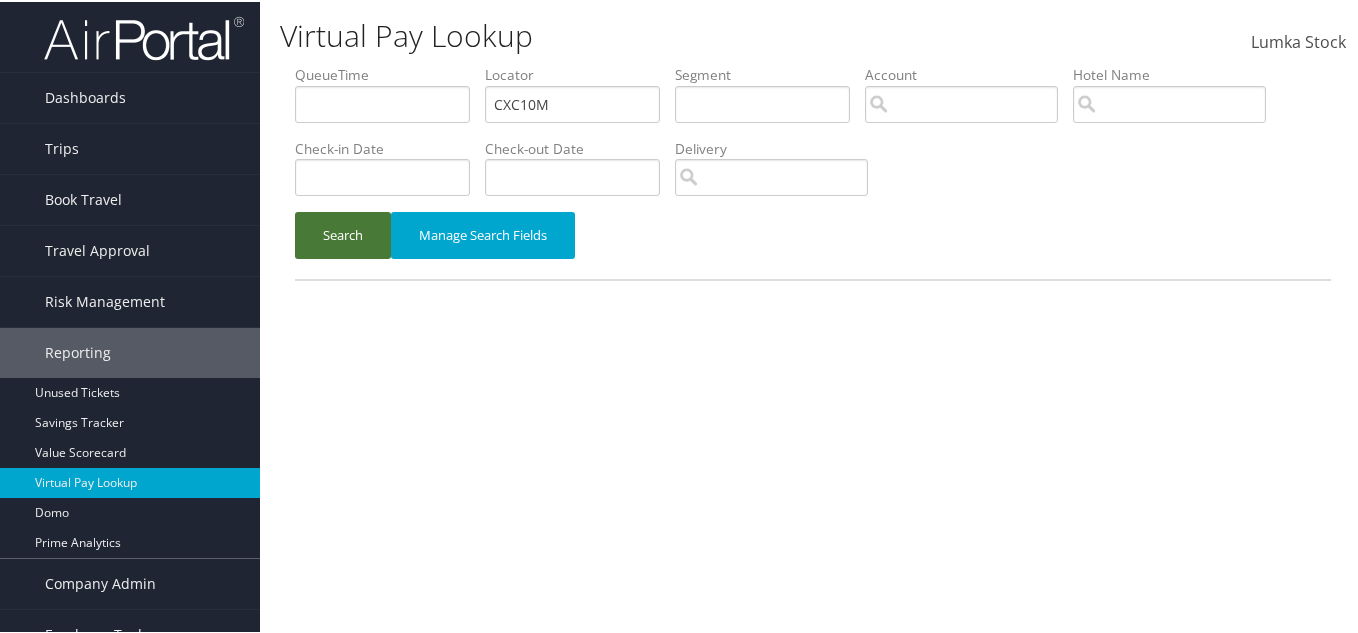 click on "Search" at bounding box center [343, 233] 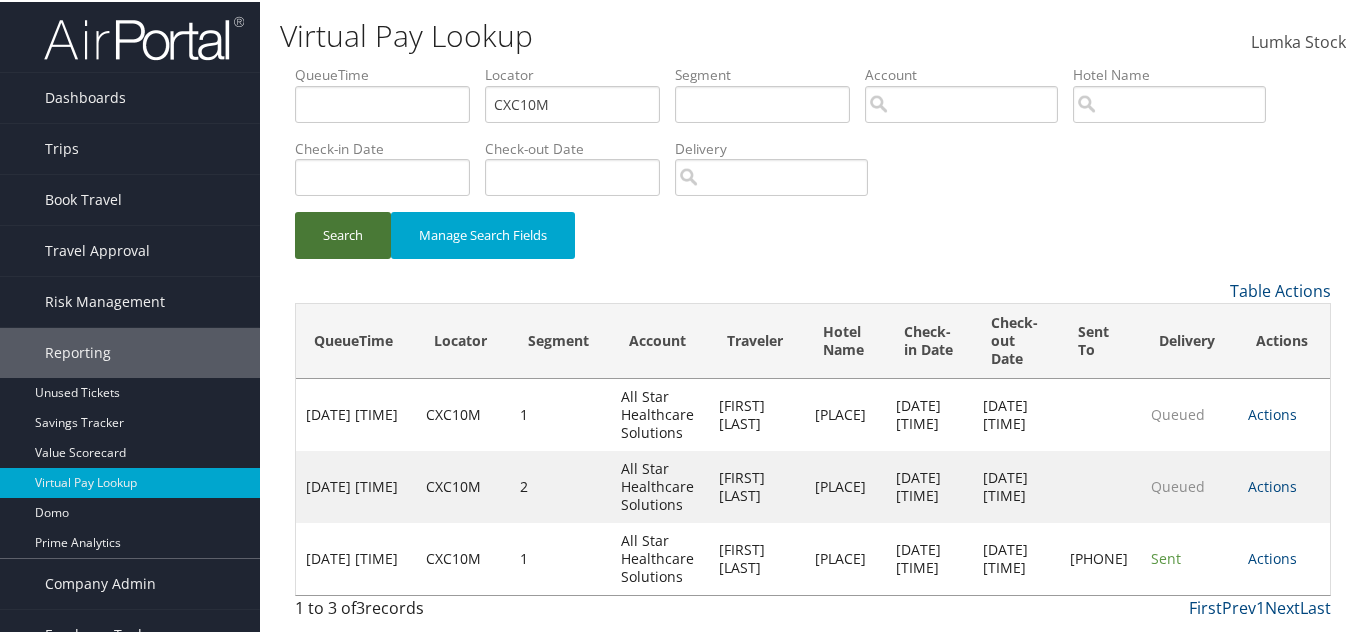 scroll, scrollTop: 77, scrollLeft: 0, axis: vertical 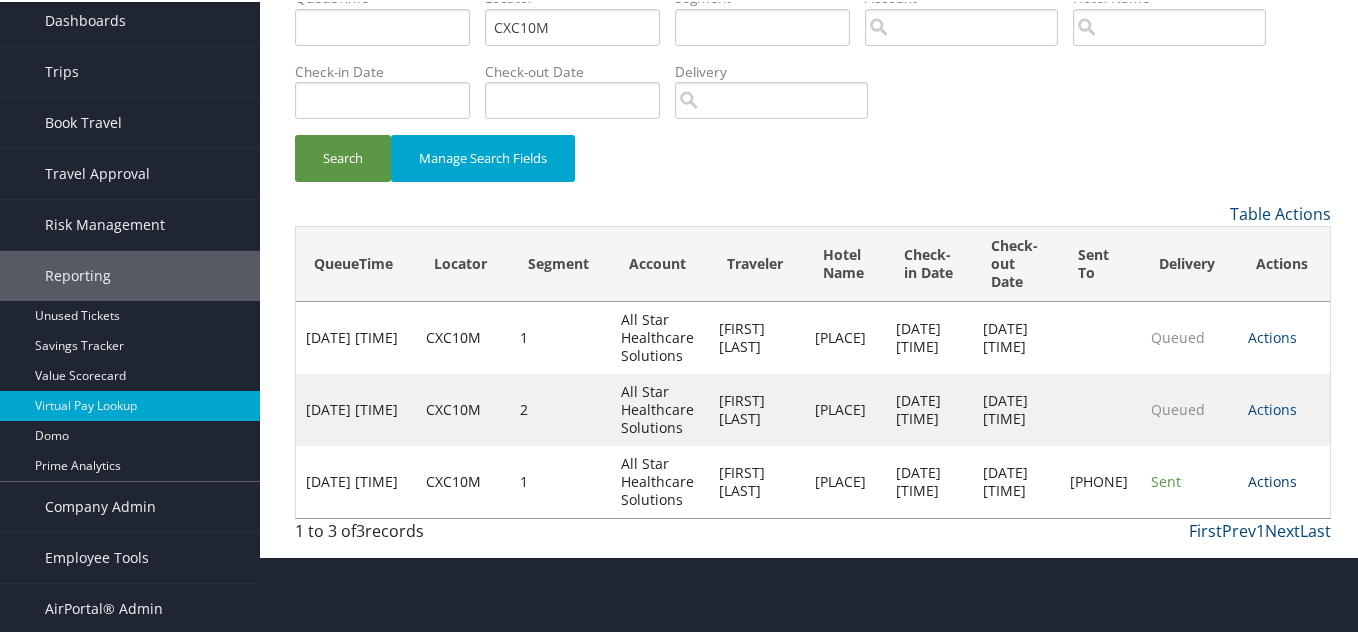 click on "Actions" at bounding box center [1272, 479] 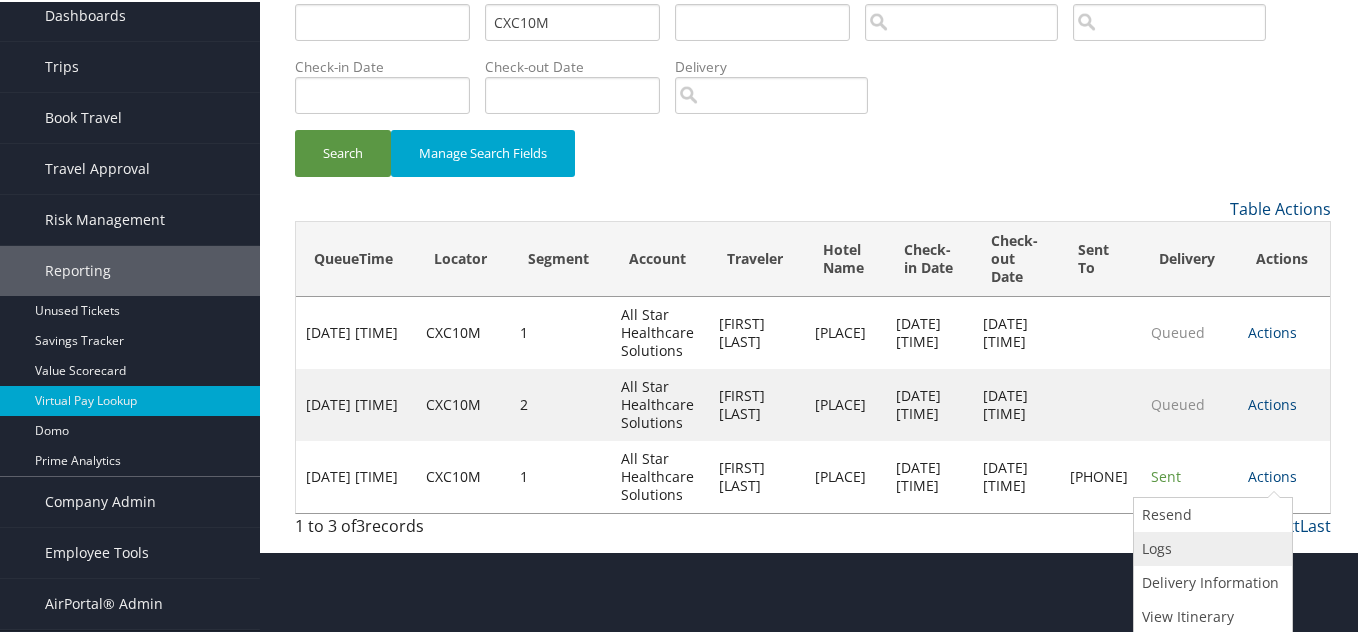 click on "Logs" at bounding box center (1210, 547) 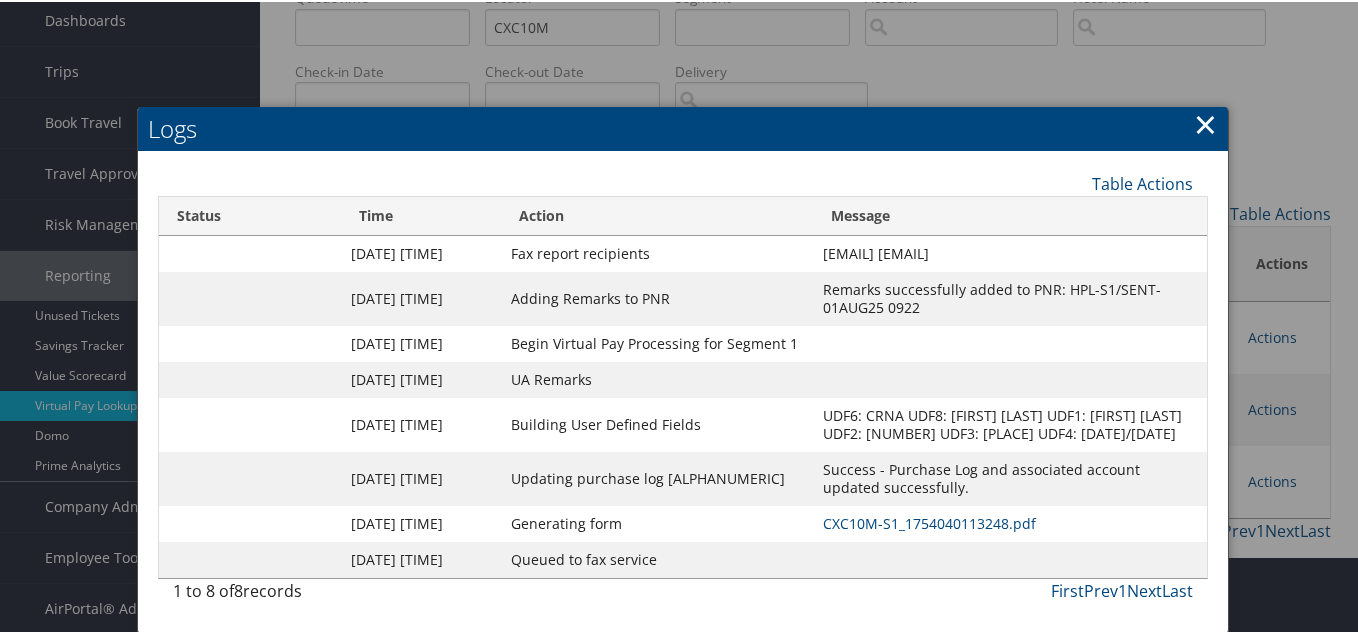 scroll, scrollTop: 184, scrollLeft: 0, axis: vertical 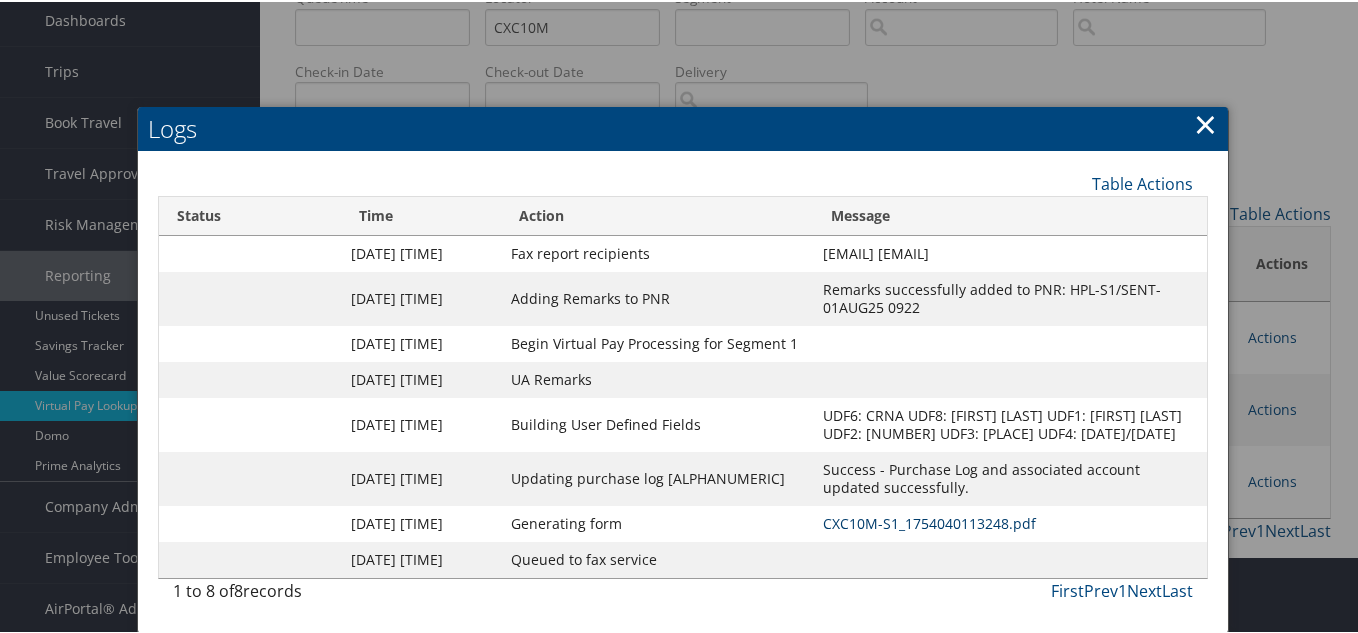 click on "CXC10M-S1_1754040113248.pdf" at bounding box center [929, 521] 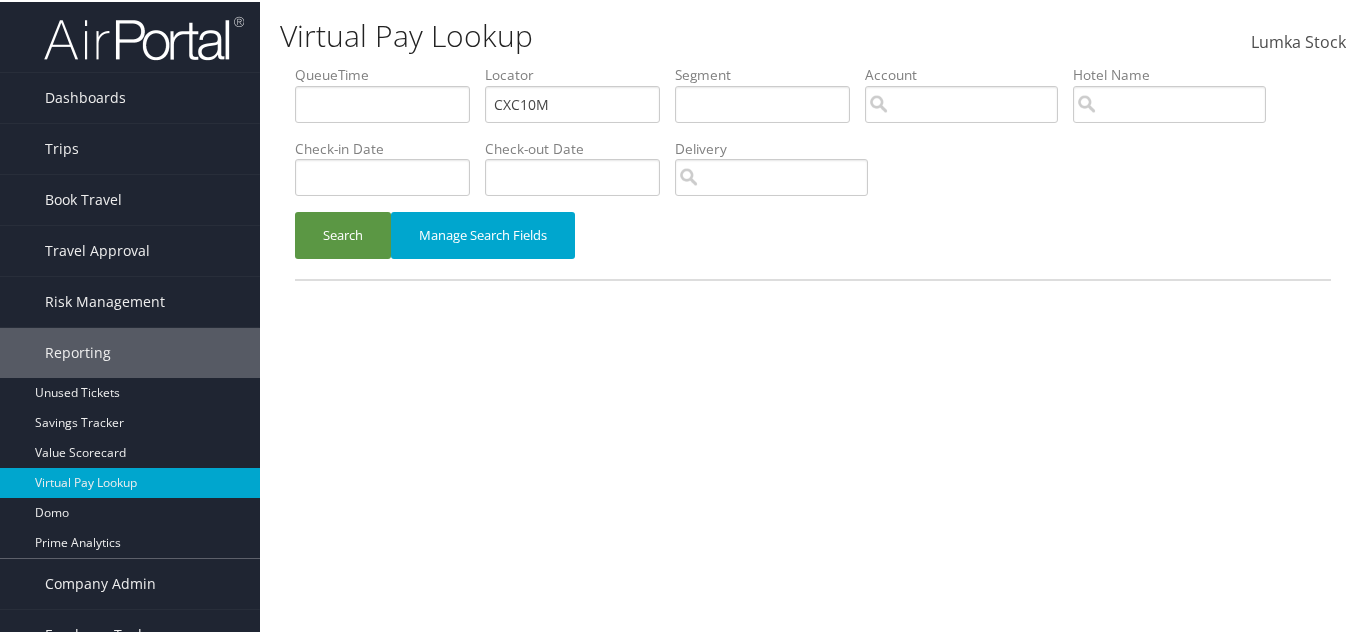scroll, scrollTop: 77, scrollLeft: 0, axis: vertical 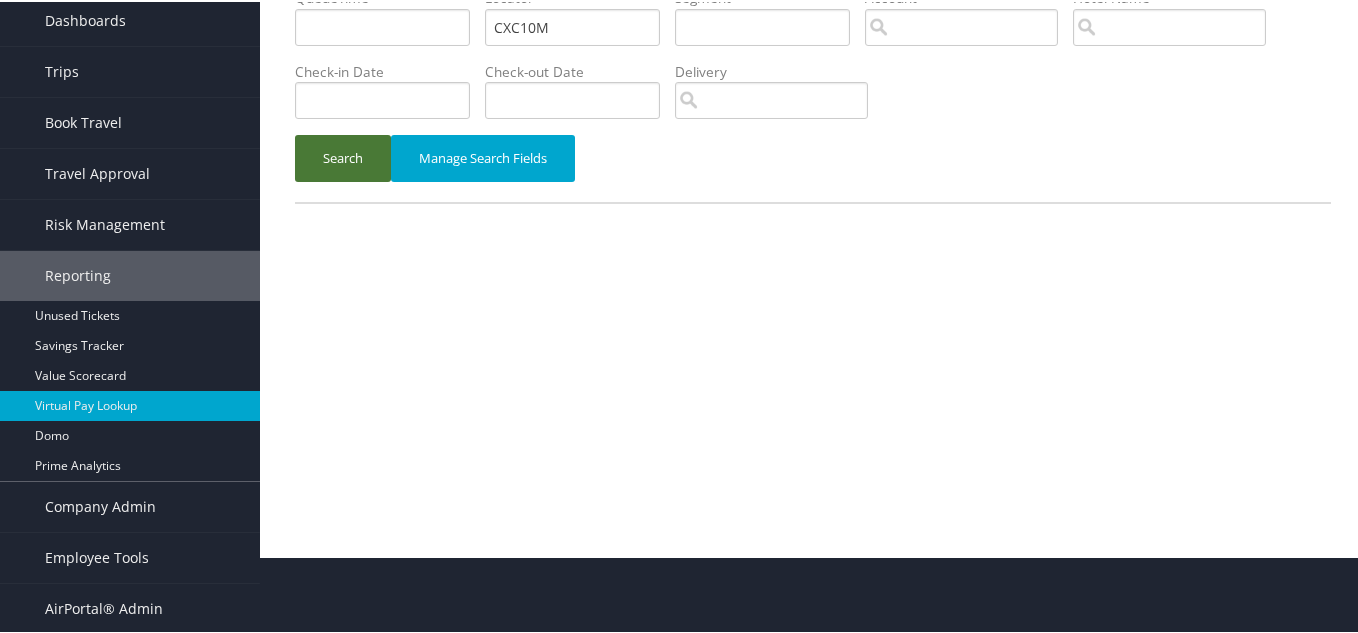 click on "Search" at bounding box center [343, 156] 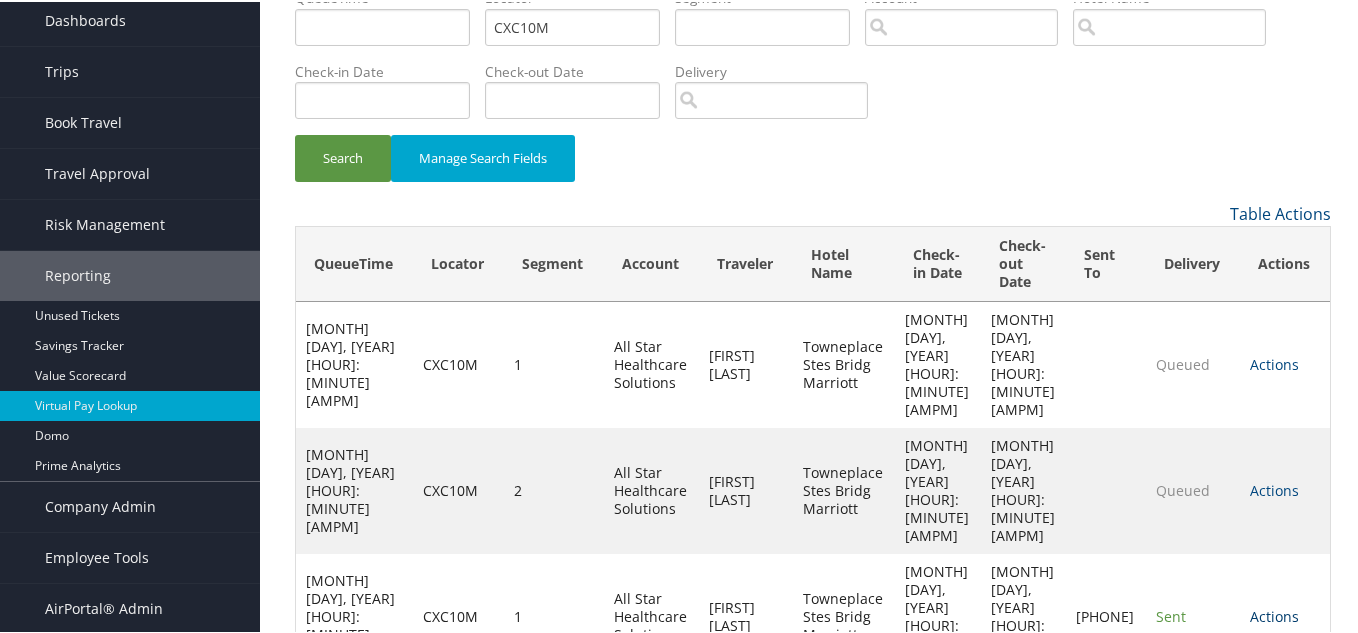 click on "Actions" at bounding box center [1274, 614] 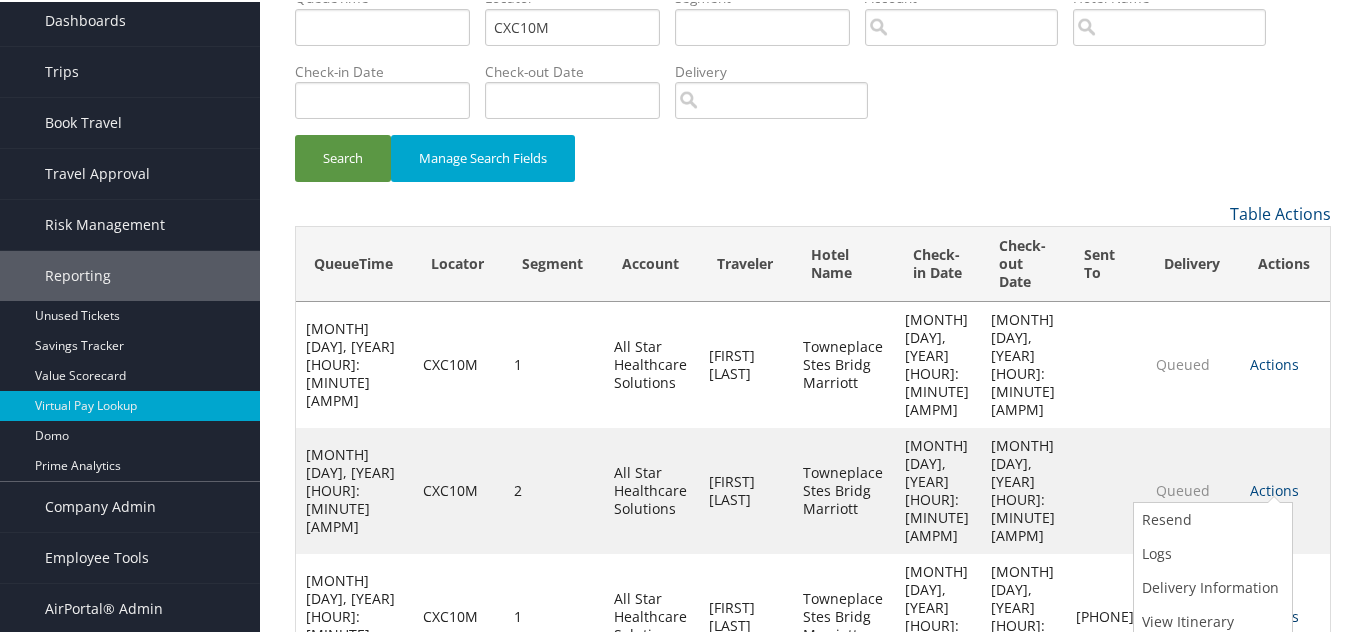 scroll, scrollTop: 82, scrollLeft: 0, axis: vertical 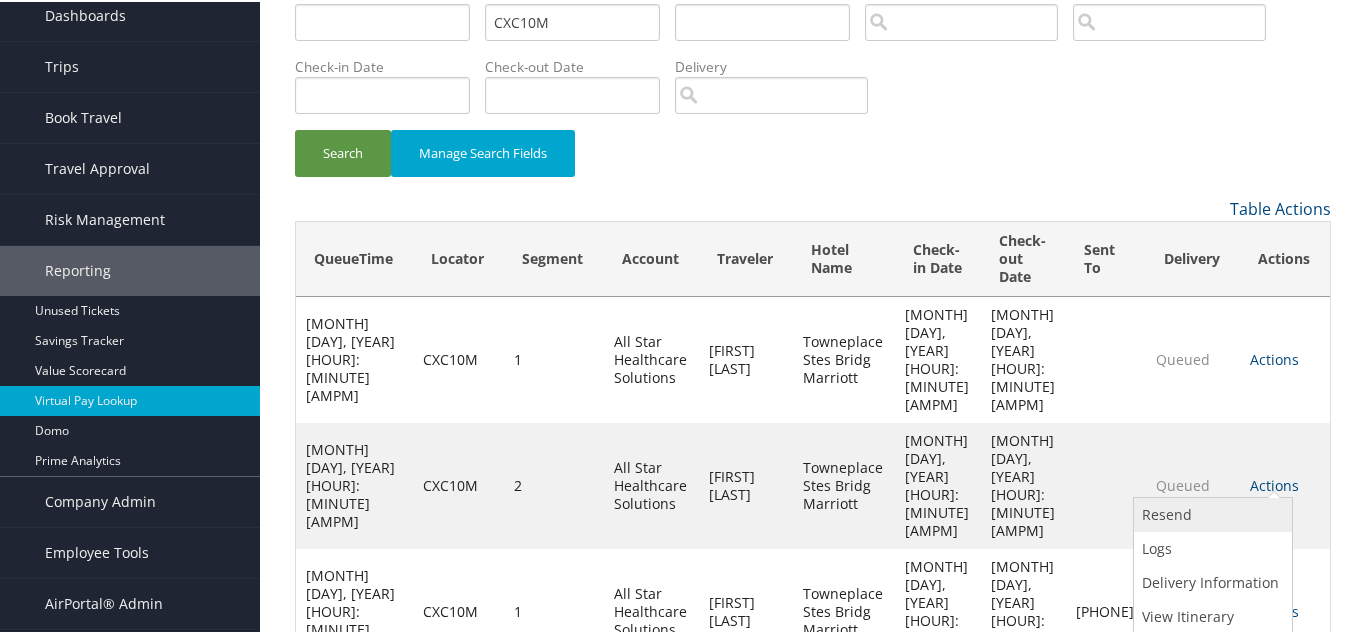 click on "Resend" at bounding box center [1210, 513] 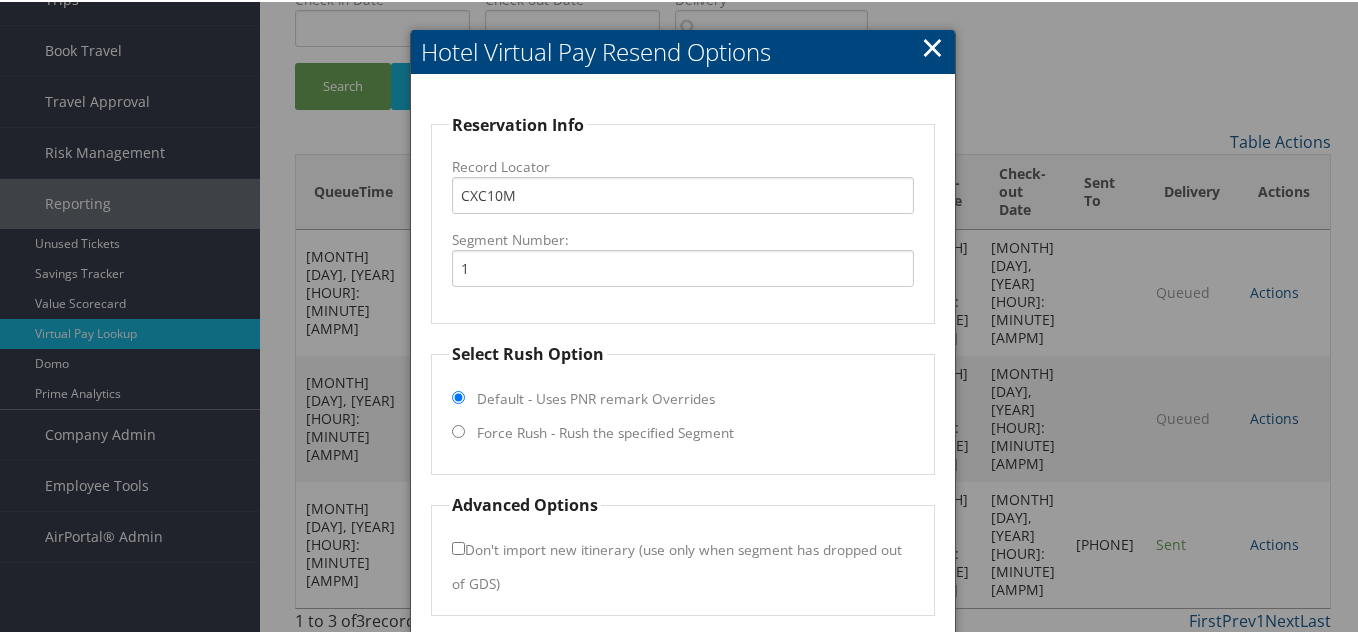 scroll, scrollTop: 221, scrollLeft: 0, axis: vertical 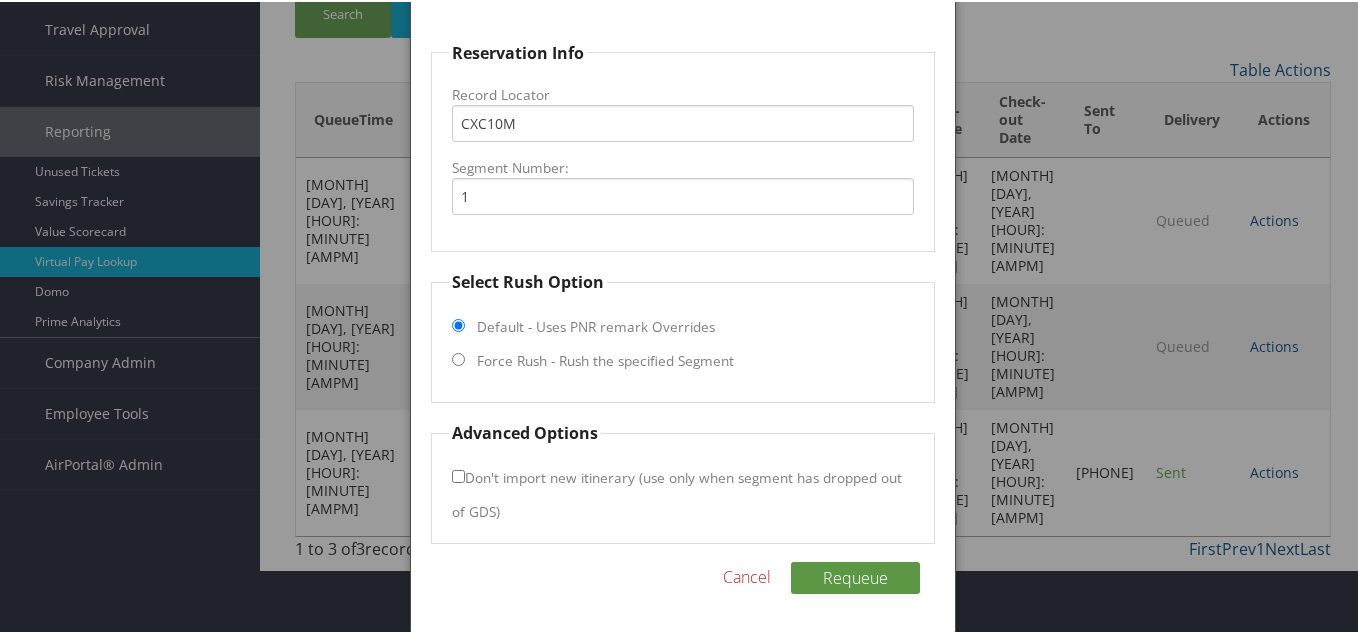 click on "Force Rush - Rush the specified Segment" at bounding box center (458, 357) 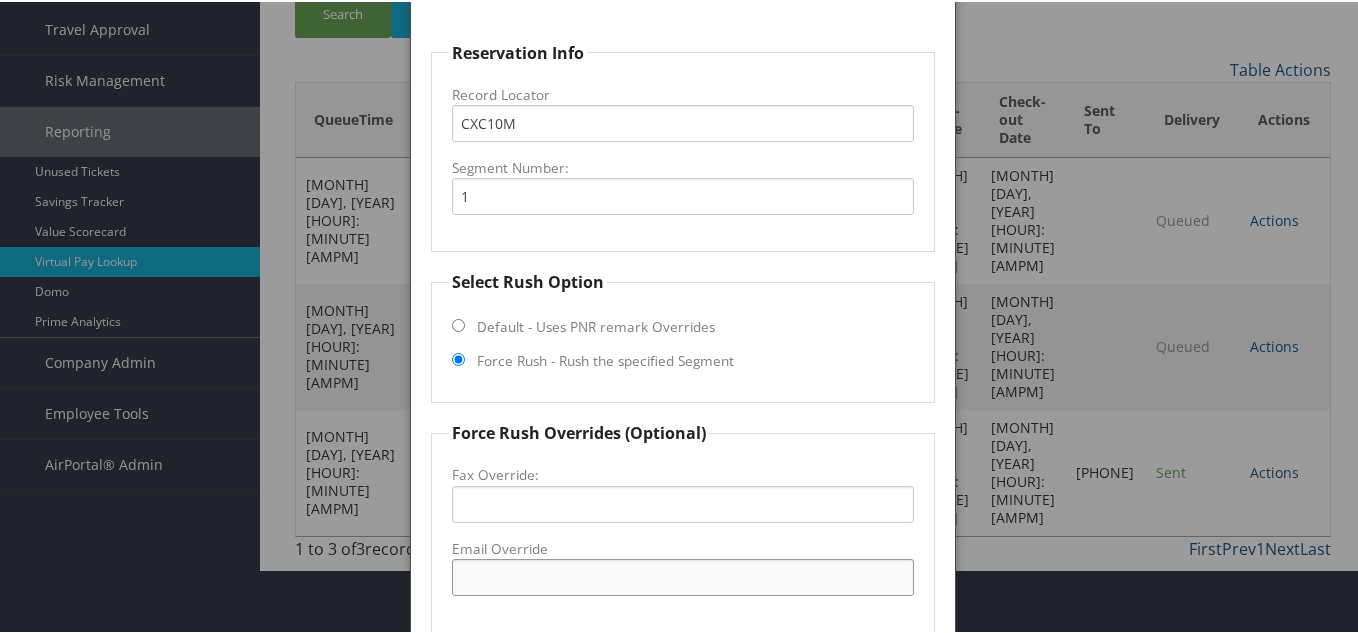 click on "Email Override" at bounding box center [683, 575] 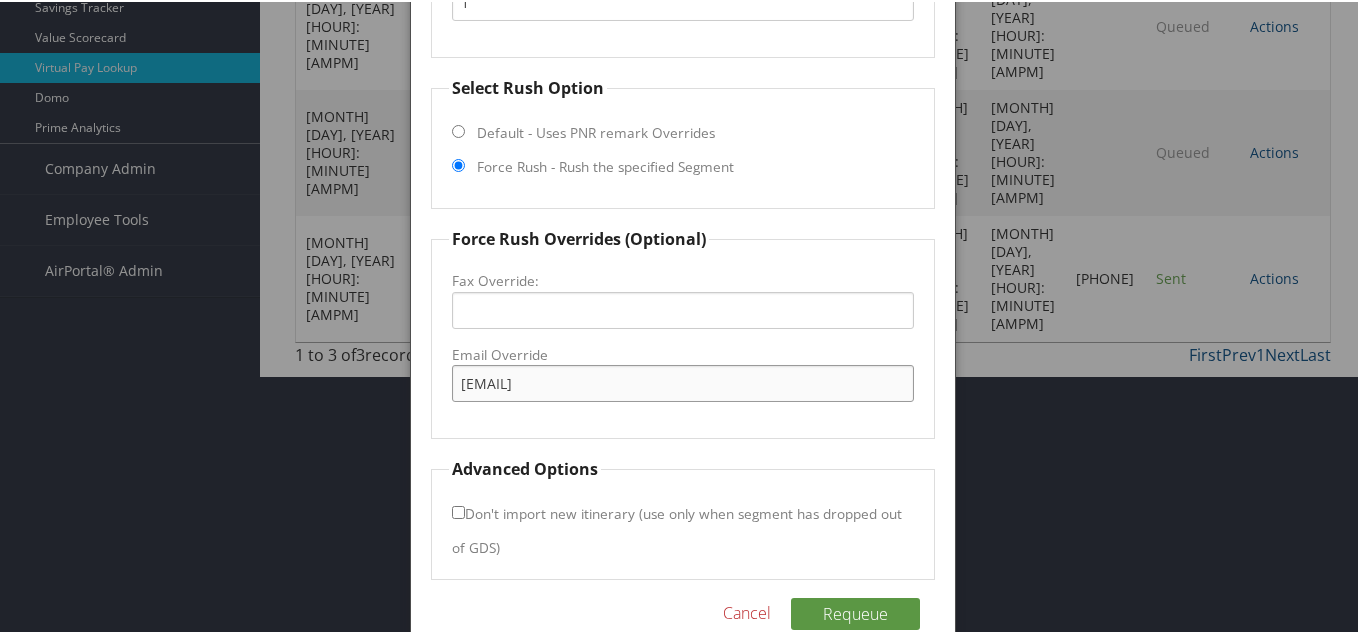 scroll, scrollTop: 421, scrollLeft: 0, axis: vertical 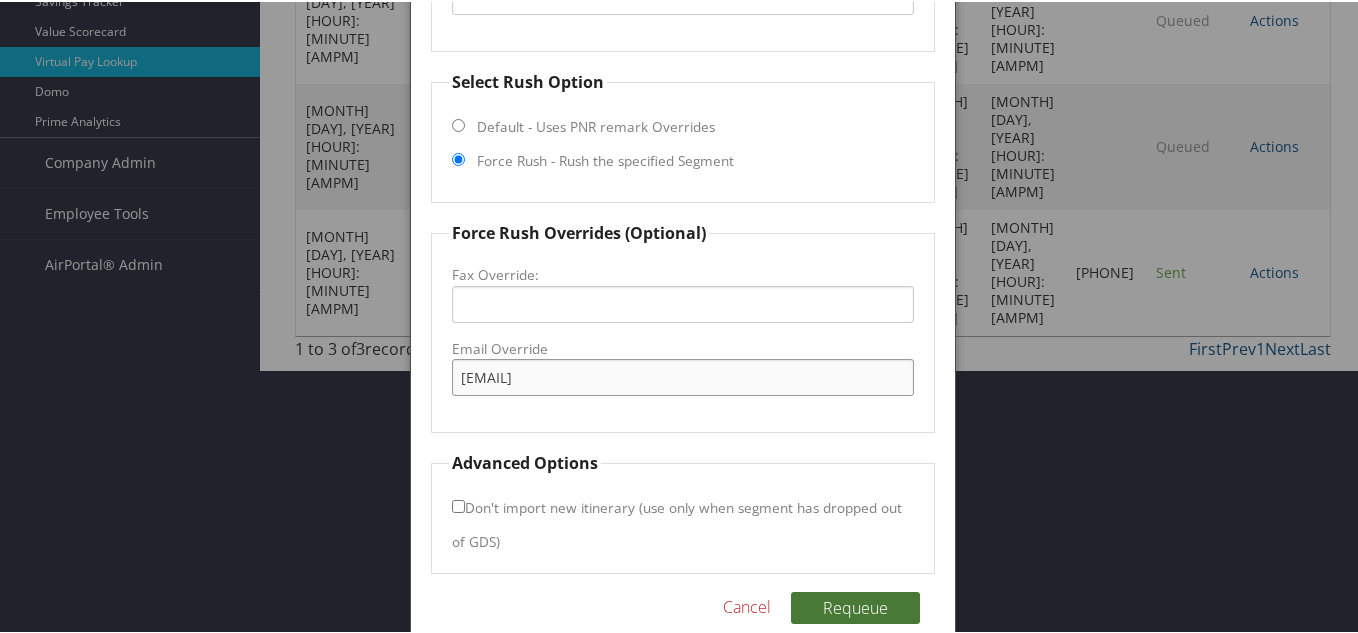 type on "tpsfdesk@gmail.com" 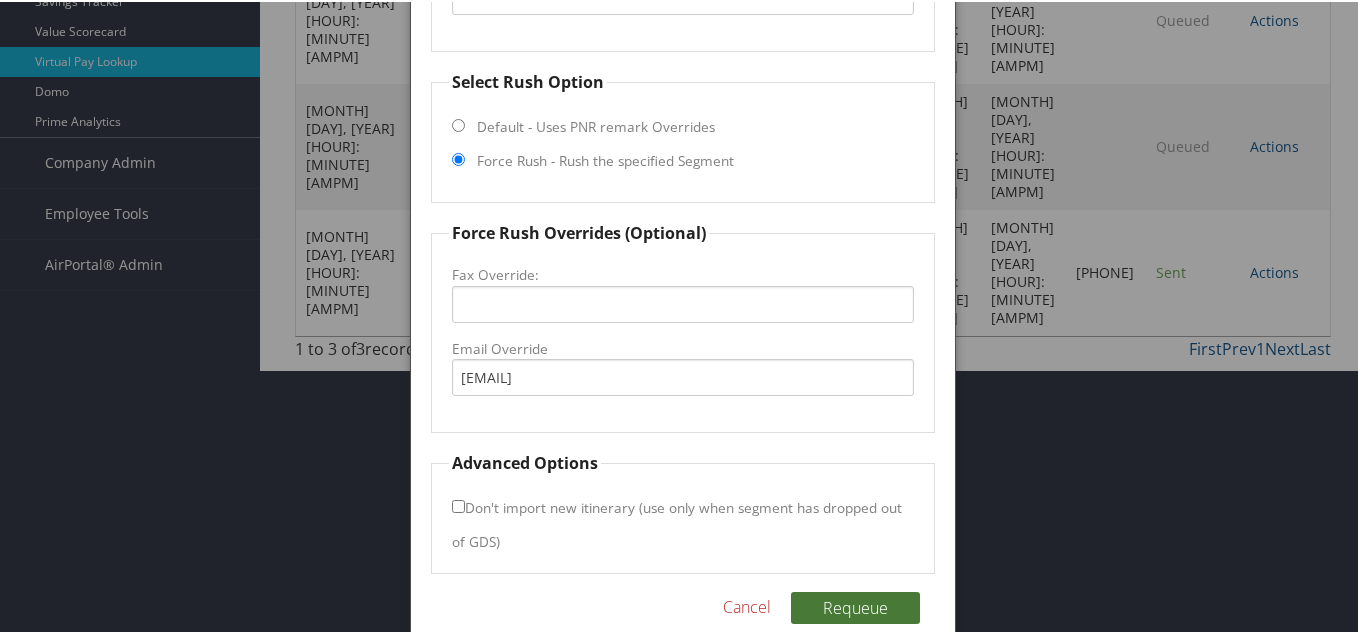 click on "Requeue" at bounding box center (855, 606) 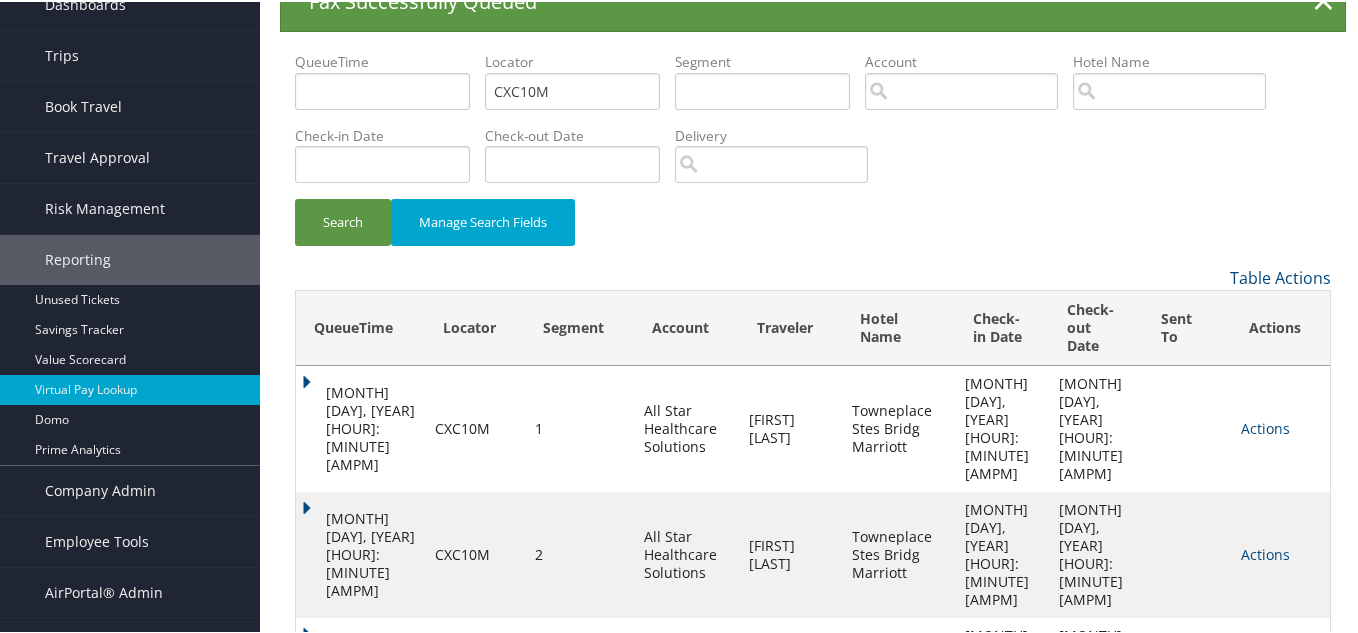 scroll, scrollTop: 77, scrollLeft: 0, axis: vertical 